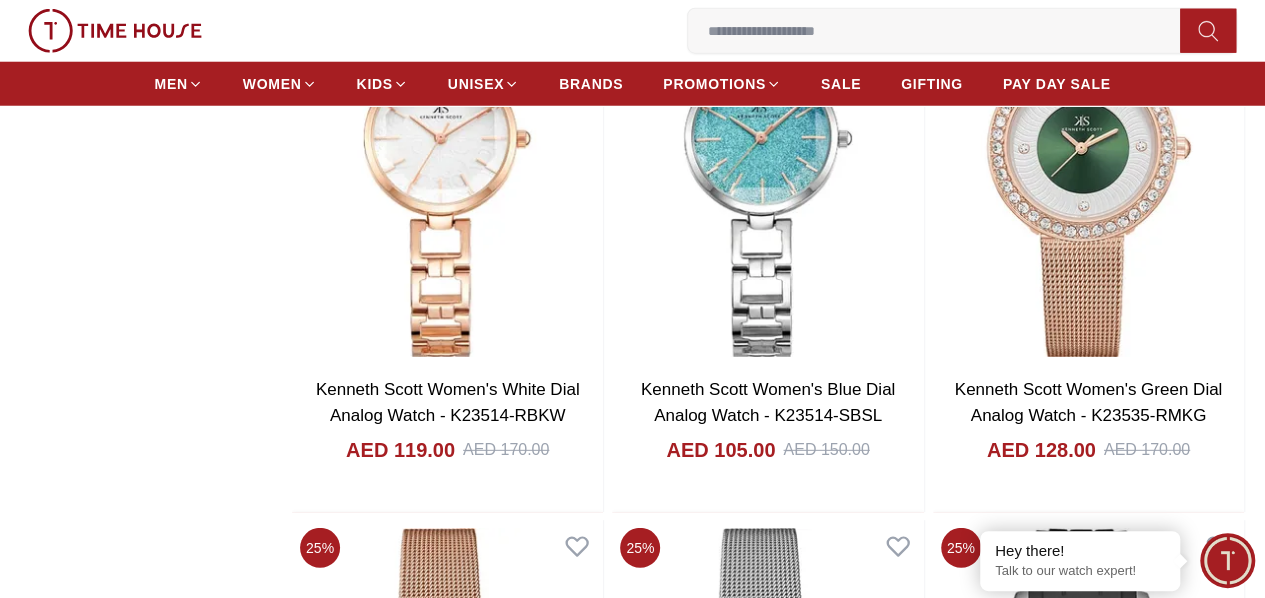 scroll, scrollTop: 21639, scrollLeft: 0, axis: vertical 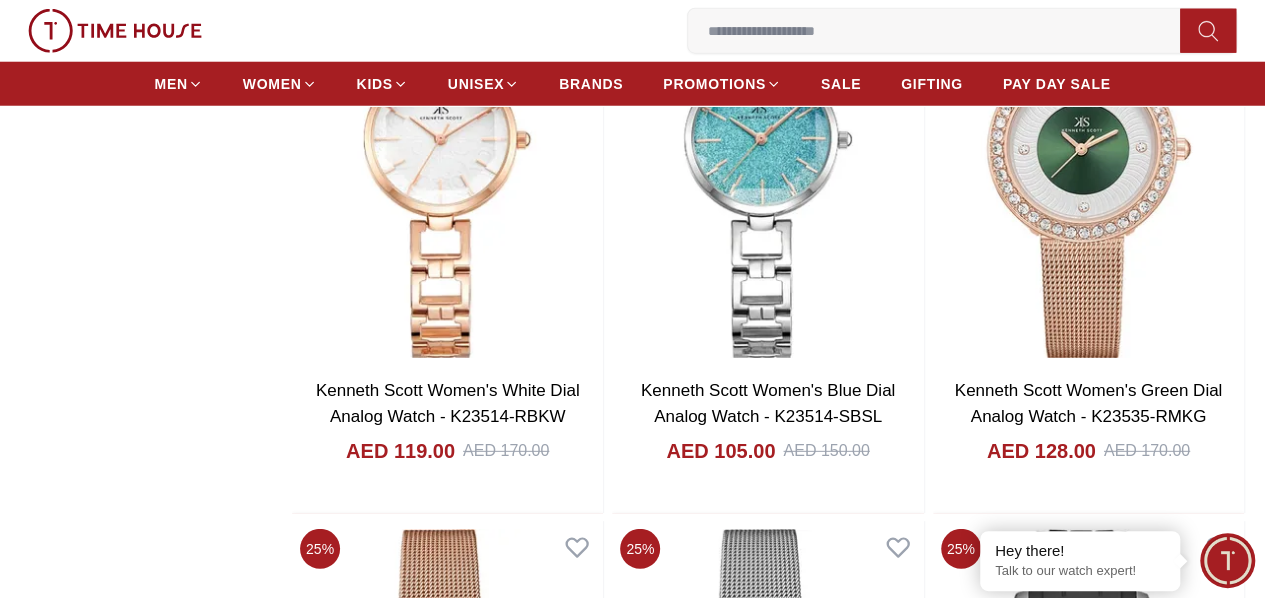 click at bounding box center [1088, 2395] 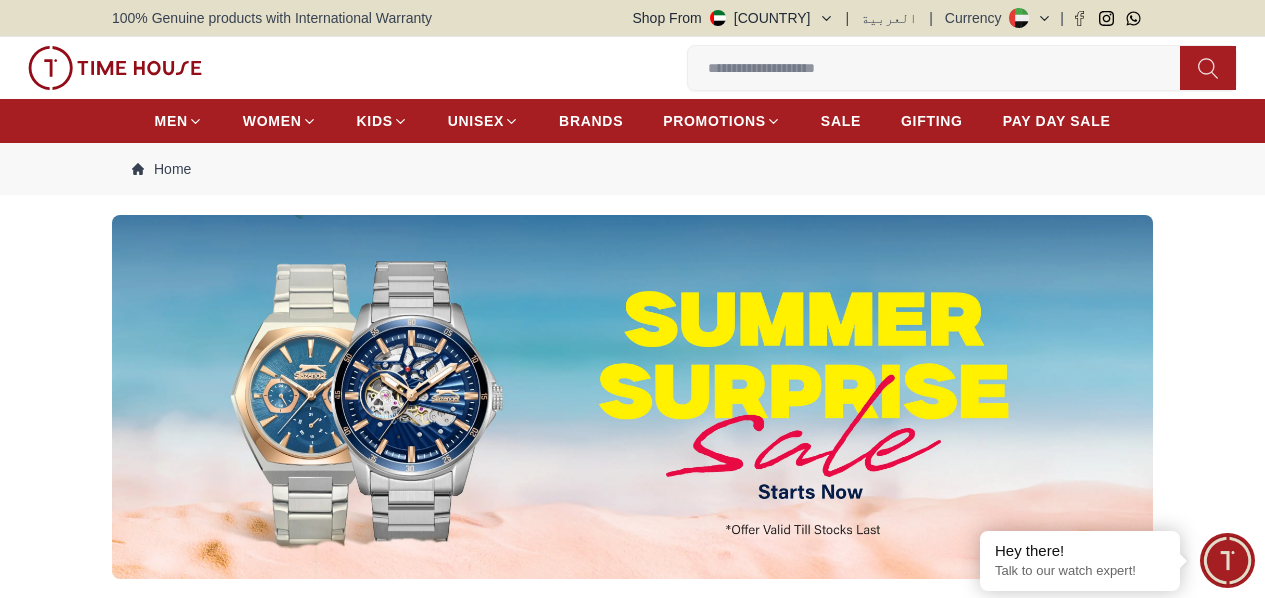scroll, scrollTop: 23373, scrollLeft: 0, axis: vertical 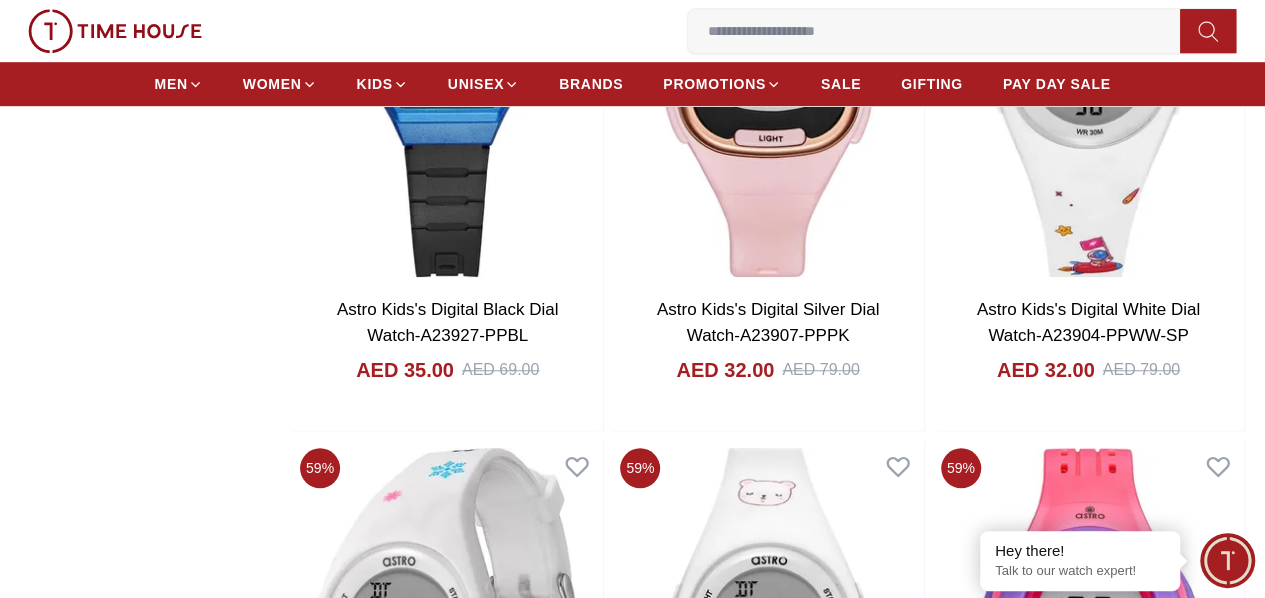 click on "Filter By Clear Brands Quantum Lee Cooper Slazenger Kenneth Scott Astro Ecstacy Tornado Color Black Green Blue Red Dark Blue Silver Silver / Black Black / Gold Orange Rose Gold Grey White Mop White White / Rose Gold Silver / Silver Silver / Gold Silver / Rose Gold Black / Black Black / Silver Black / Rose Gold Gold Yellow Dark Green Brown White / Silver Light Blue Black /Grey Black /Black Black / Rose Gold / Black Rose Gold / Black Rose Gold / Black / Black Blue / Rose Gold Pink Green /Silver Purple Silver Silver Silver / Blue Titanum Navy Blue Military Green Blue / Silver Champagne White / Gold White / Gold  Black  Ivory O.Green Peach Green / Silver MOP Light blue Blue  Dark green Light green Rose gold Beige Green Sunray  Rose Gold Sunray  Blue MOP Rose Gold MOP MOP / Rose Gold Green MOP Champagne MOP Pink MOP Black MOP Champagne Sunray  Pink Sunray  Silver Sunray  MOP / Gold Burgundy MOP White MOP Rose Gold Maroon Blue/Silver Green/Gold Navy blue Cadet Blue Gold / Green Blue / Gold Silver  /  Silver Mesh" at bounding box center [632, -9768] 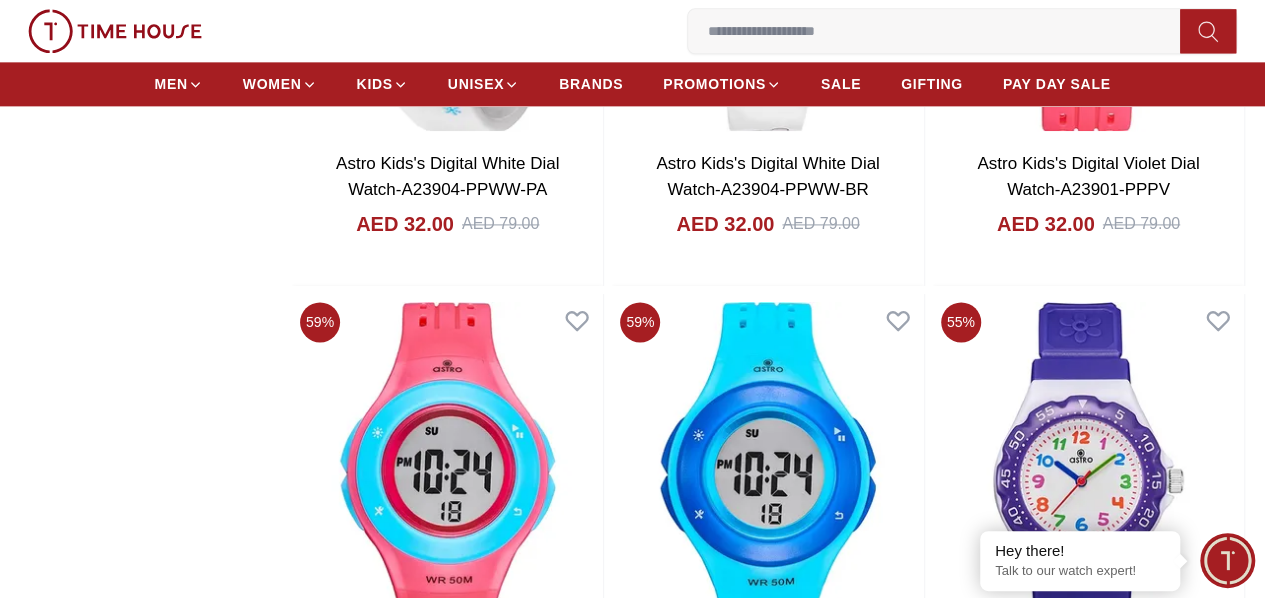 scroll, scrollTop: 24133, scrollLeft: 0, axis: vertical 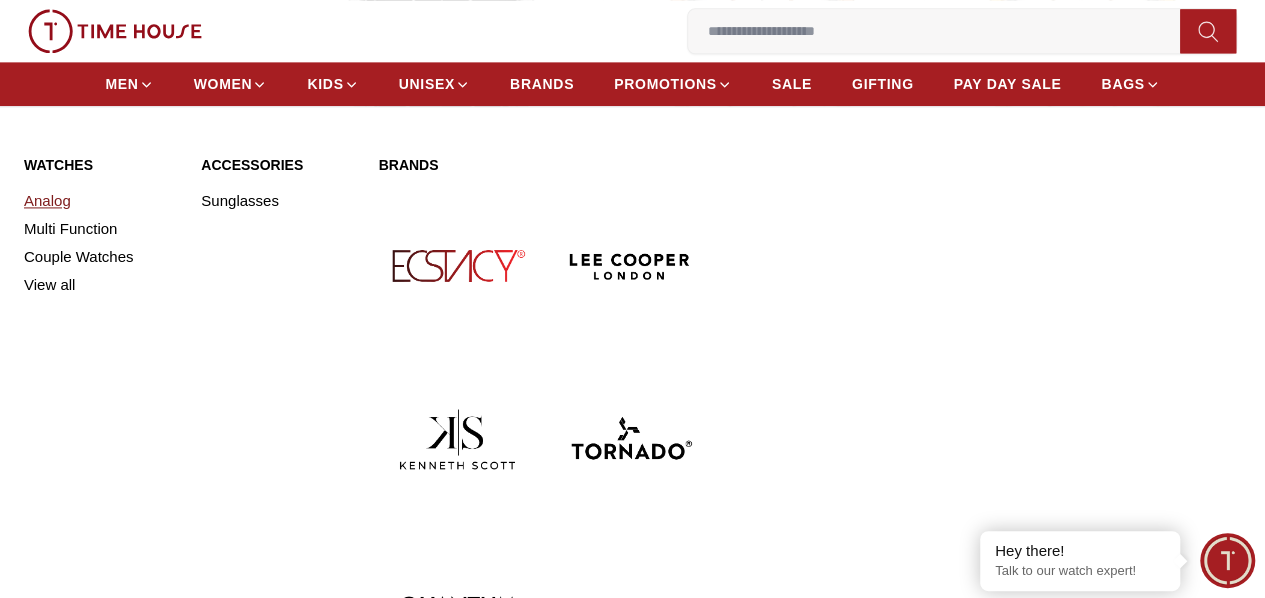 click on "Analog" at bounding box center [100, 201] 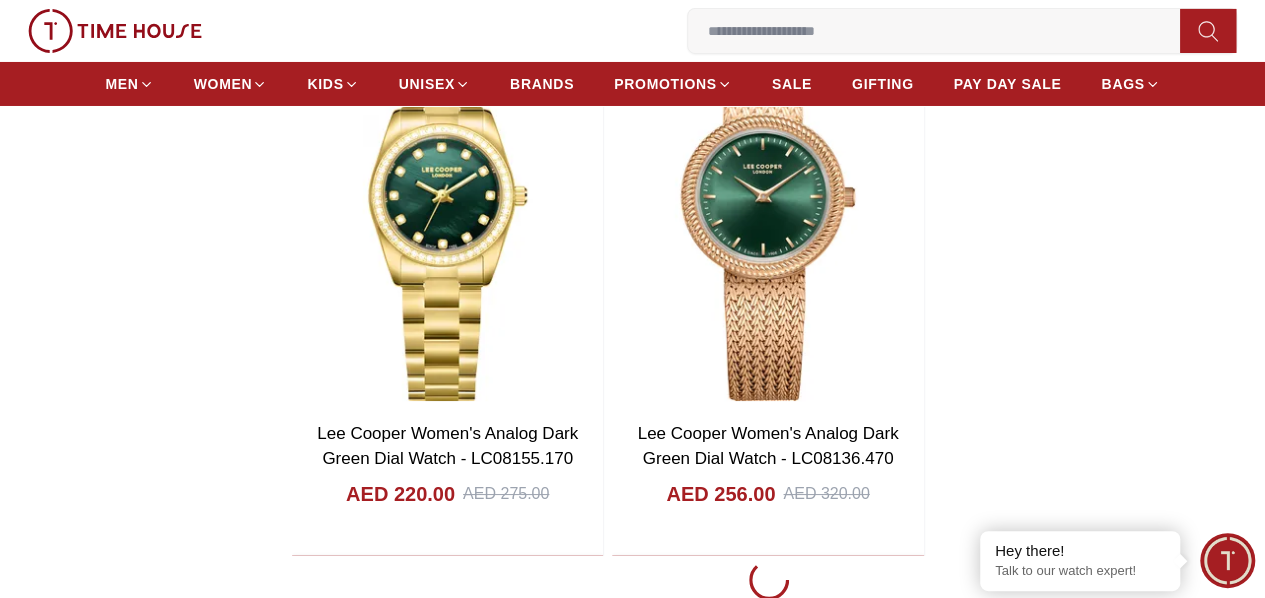 scroll, scrollTop: 3600, scrollLeft: 0, axis: vertical 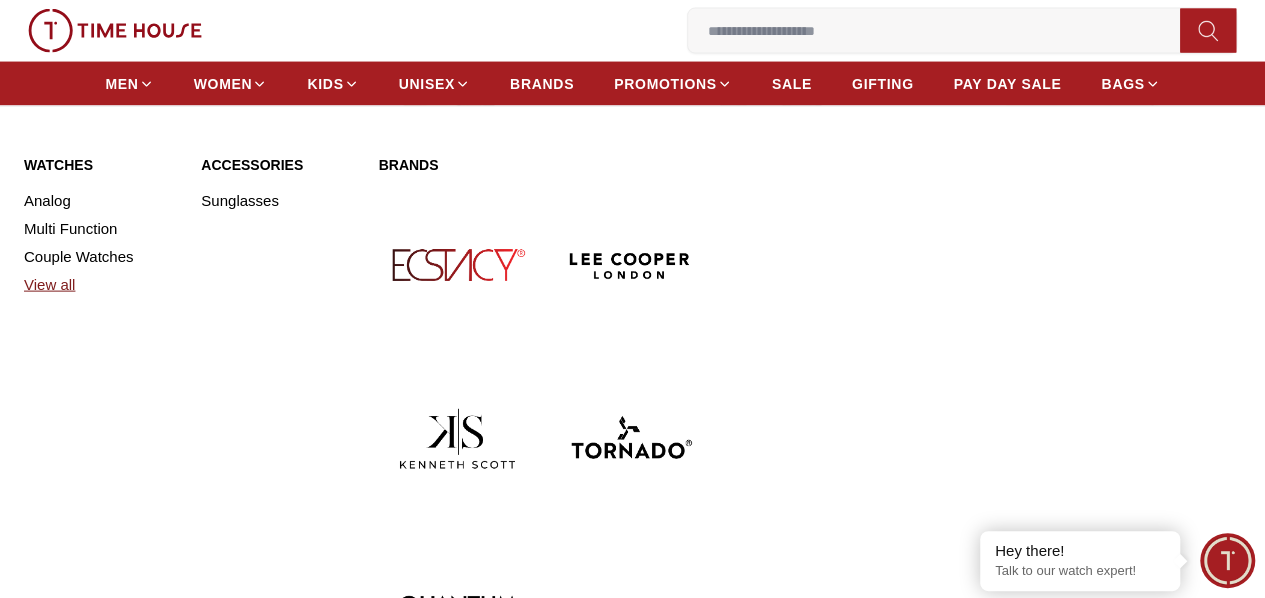click on "View all" at bounding box center [100, 285] 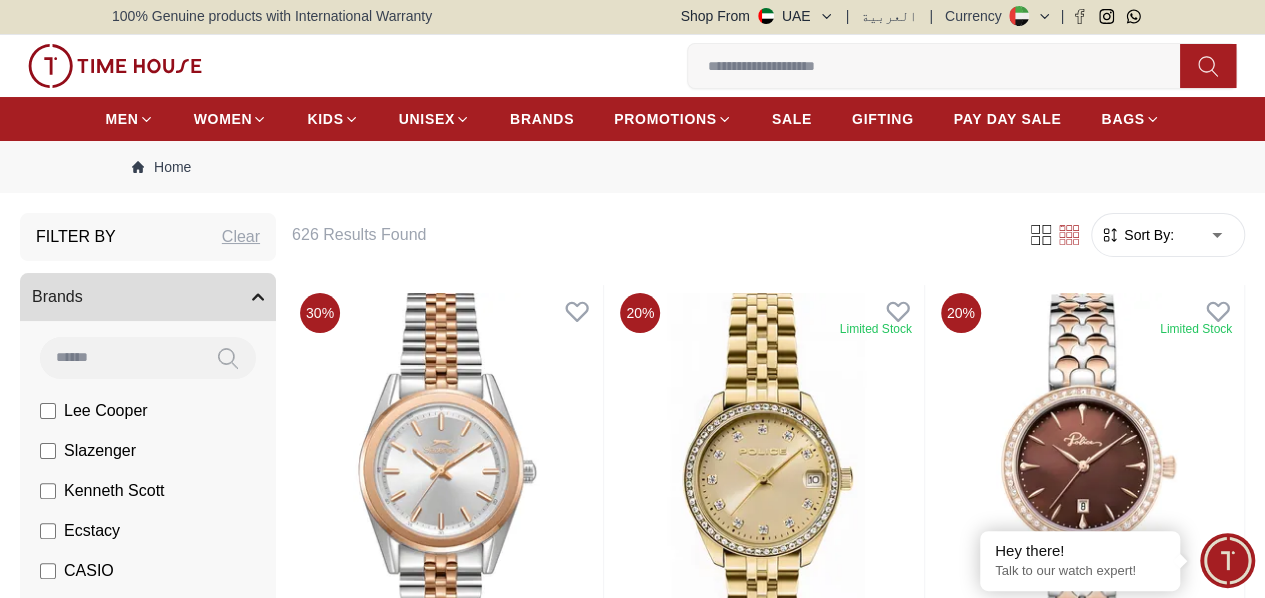 scroll, scrollTop: 0, scrollLeft: 0, axis: both 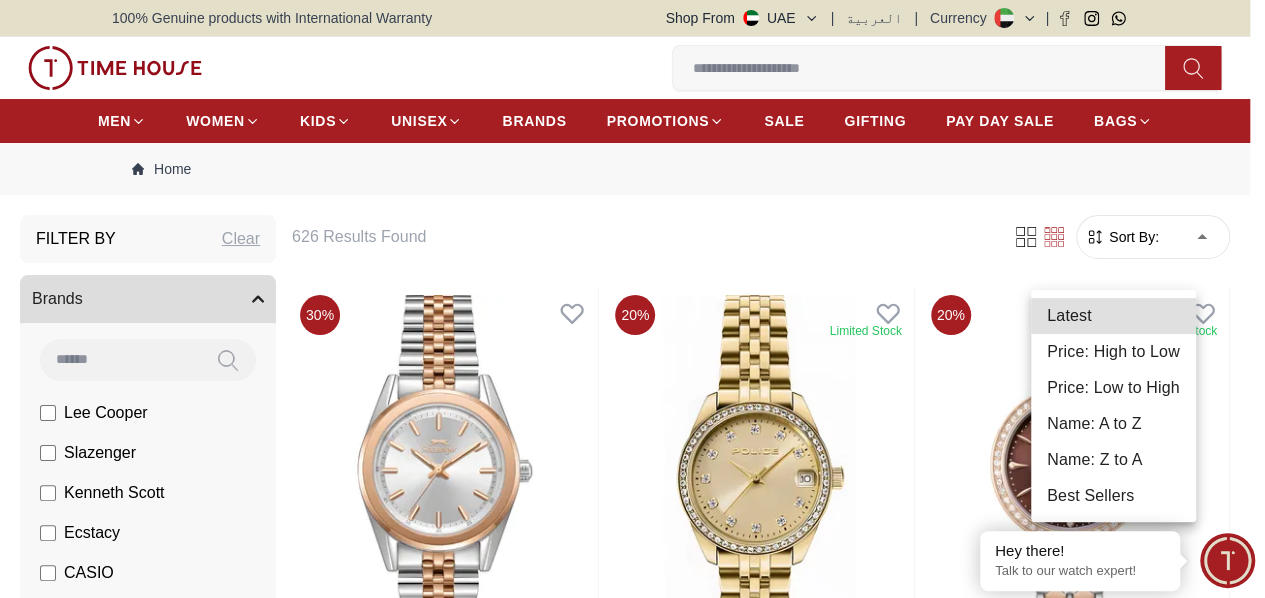 click on "100% Genuine products with International Warranty Shop From UAE | العربية |     Currency    | 0 Wishlist My Bag Help Our Stores My Account 0 Wishlist My Bag MEN WOMEN KIDS UNISEX BRANDS PROMOTIONS SALE GIFTING PAY DAY SALE BAGS Home    Filter By Clear Brands Lee Cooper Slazenger Kenneth Scott Ecstacy CASIO CITIZEN GUESS Michael Kors Police G-Shock Ciga Design Case Diameter (Mm) 36 40 34 33.2 36.3 29.8 31.1 34.4 37.4 35.2 34.9 Band Material Metal Silicone Leather Stainless Steel Nylon Brushed With Polished Middle Link Stainless Steel Genuine Leather Genuine Leather  Acetate Resin Stainless steel Calf Leather Band Closure Clasp Buckle Free Adjust Tang Buckle Butterfly Buckle Butterfly Clasp Adjustable Clasp Deployment Clasp Triple-fold Clasp Deployment Clasp with Push Button Three-fold clasp with push button release Deployment with Push Button Release Screen Type Amoled TFT LCD Display Display Type Analog Automatic Mechanical Chronograph Analog-Digital Digital Smart Watch Smart Eco Drive Red" at bounding box center (632, 2582) 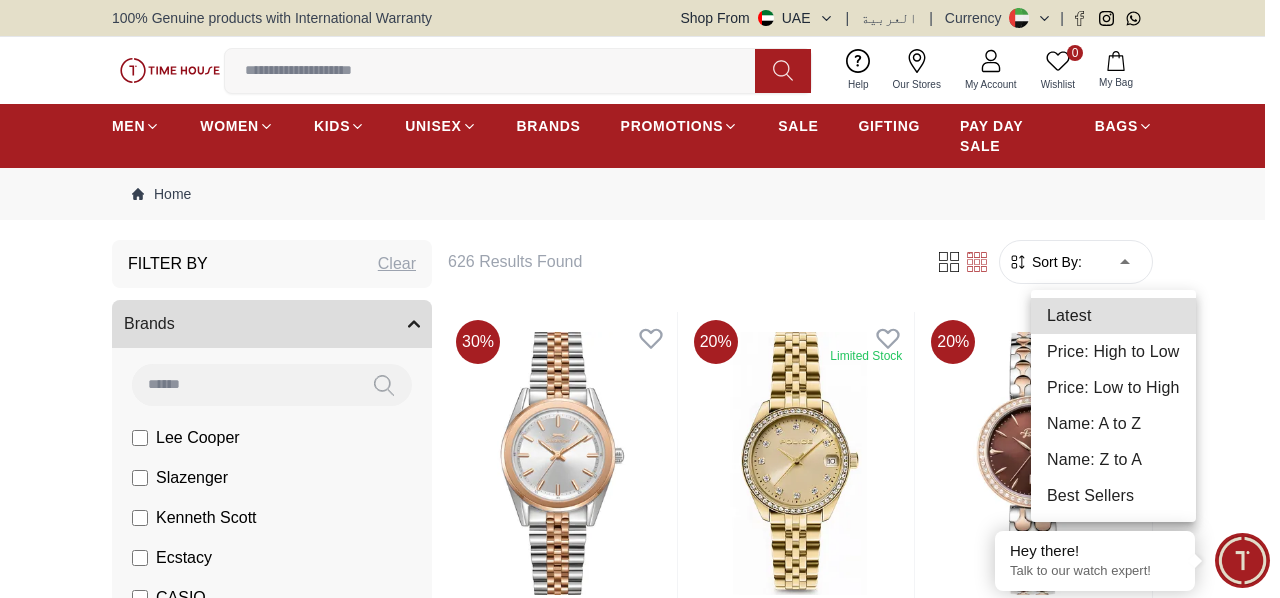 click on "Price: Low to High" at bounding box center (1113, 388) 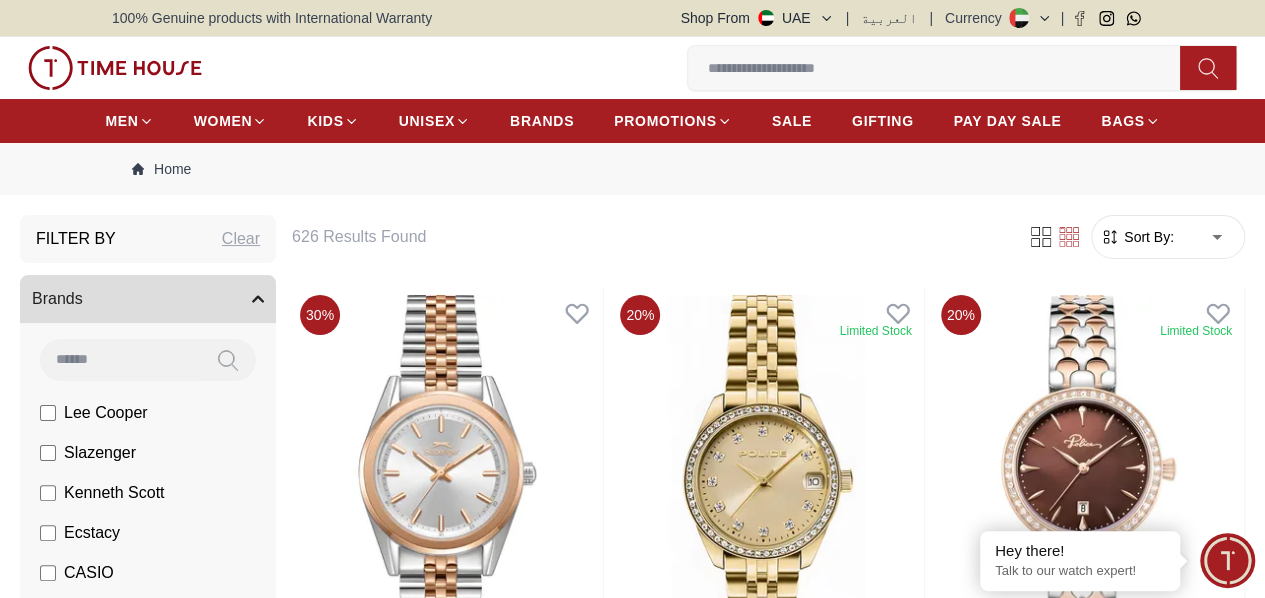 type on "*" 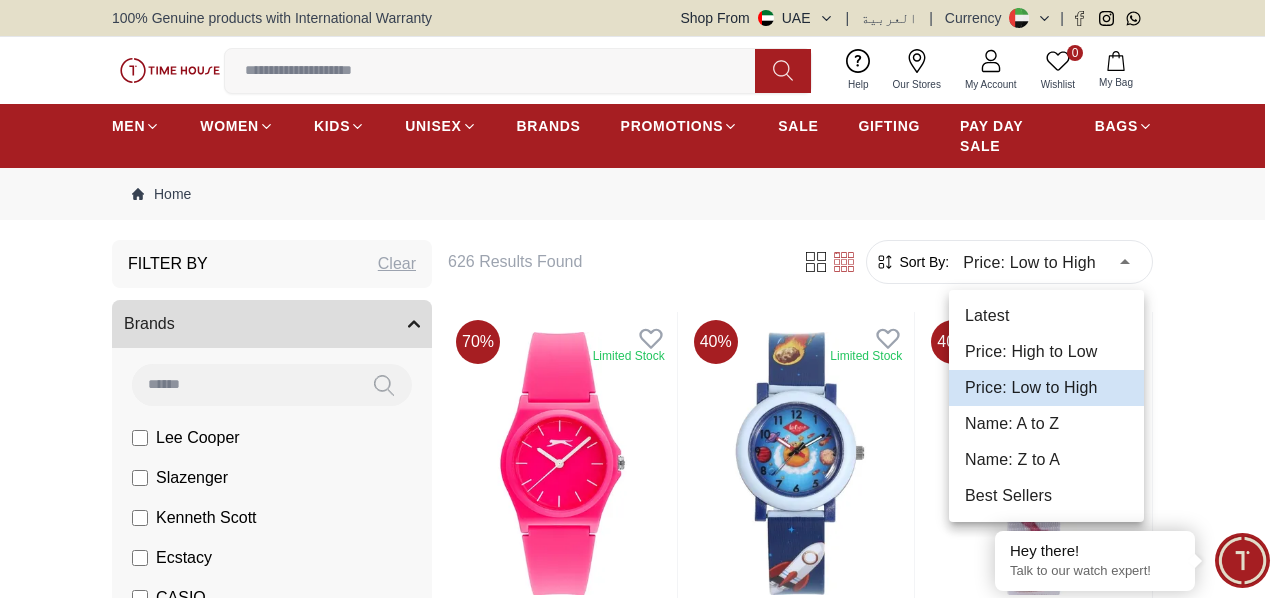 type 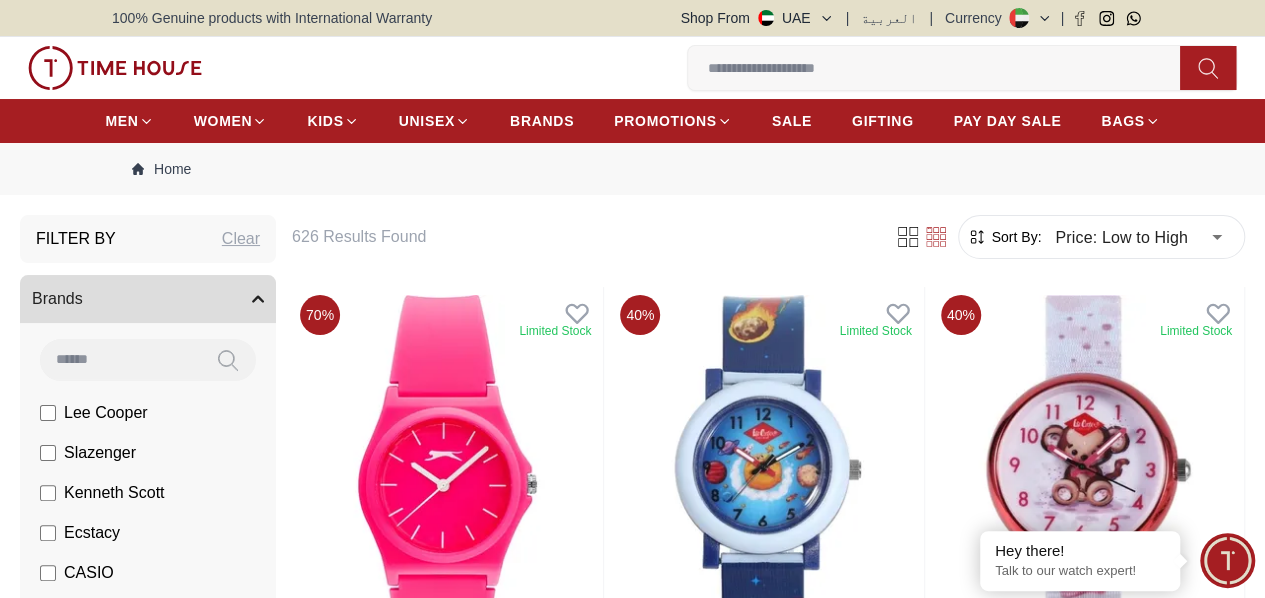 click on "Filter By Clear Brands Lee Cooper Slazenger Kenneth Scott Ecstacy CASIO CITIZEN GUESS Michael Kors Police G-Shock Ciga Design Case Diameter (Mm) 36 40 34 33.2 36.3 29.8 31.1 34.4 37.4 35.2 34.9 Band Material Metal Silicone Leather Stainless Steel Nylon Brushed With Polished Middle Link Stainless Steel Genuine Leather Genuine Leather  Acetate Resin Stainless steel Calf Leather Band Closure Clasp Buckle Free Adjust Tang Buckle Butterfly Buckle Butterfly Clasp Adjustable Clasp Deployment Clasp Triple-fold Clasp Deployment Clasp with Push Button Three-fold clasp with push button release Deployment with Push Button Release Screen Type Amoled TFT LCD Display Display Type Analog Automatic Mechanical Chronograph Analog-Digital Digital Smart Watch Smart Eco Drive HD-IPS Band Color Silver Green Red Black Rose Gold Gold Pink Blue Brown Grey White Two Tone Beige Orange Purple Silver  Black  /  Silver Black+Rosegold Pink+Rose Gold Black & Blue Tortoise Khaki Rosegold Dial Color Black Silver Grey White Yellow Pink Beige" at bounding box center (632, 2201) 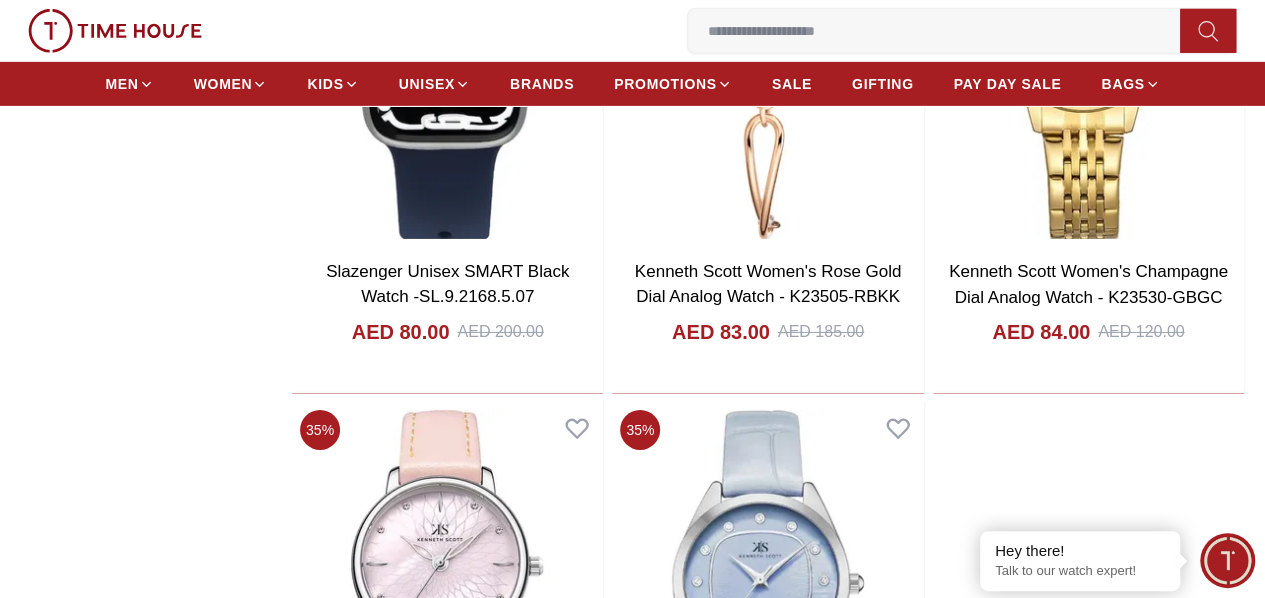 scroll, scrollTop: 3400, scrollLeft: 0, axis: vertical 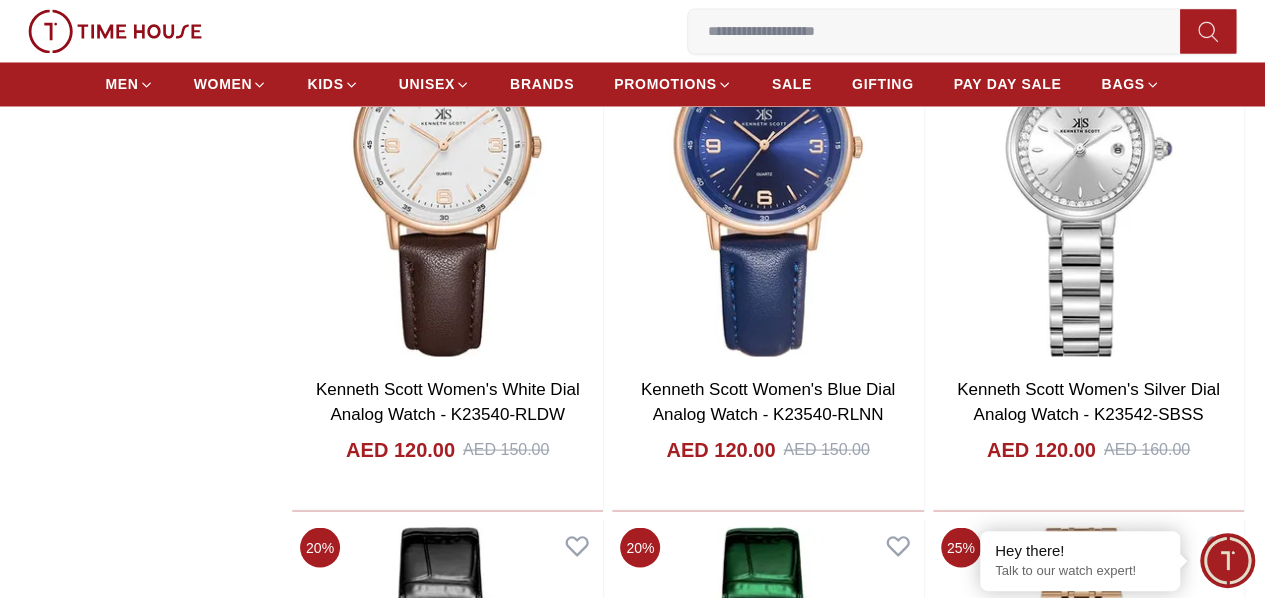click at bounding box center (767, 2370) 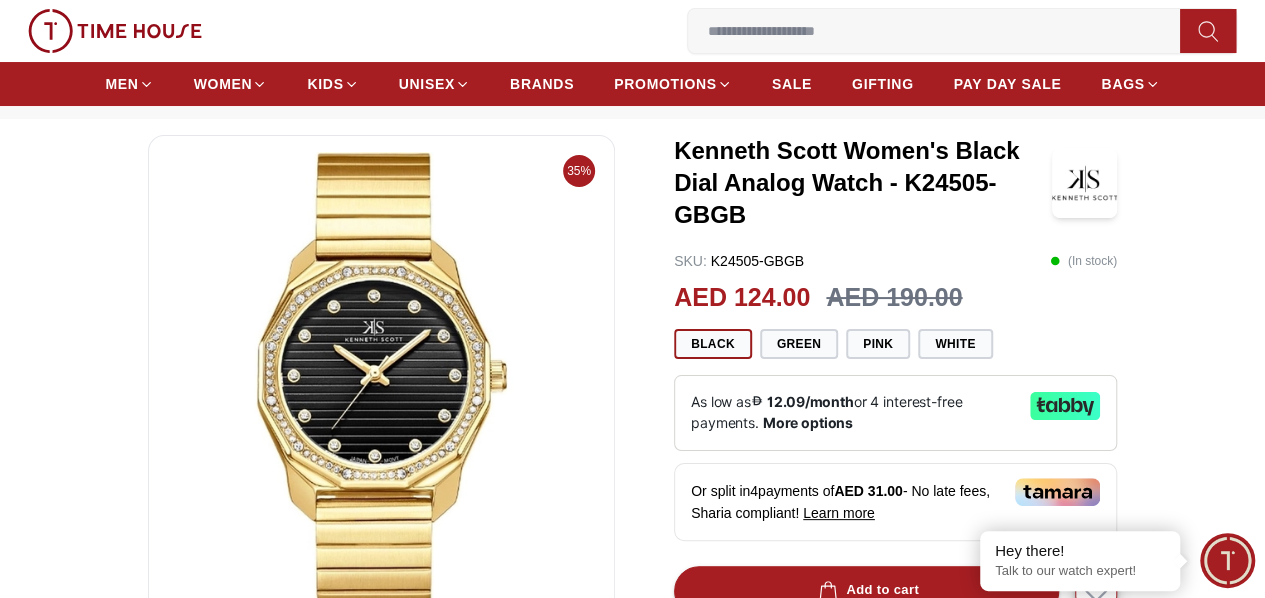 scroll, scrollTop: 80, scrollLeft: 0, axis: vertical 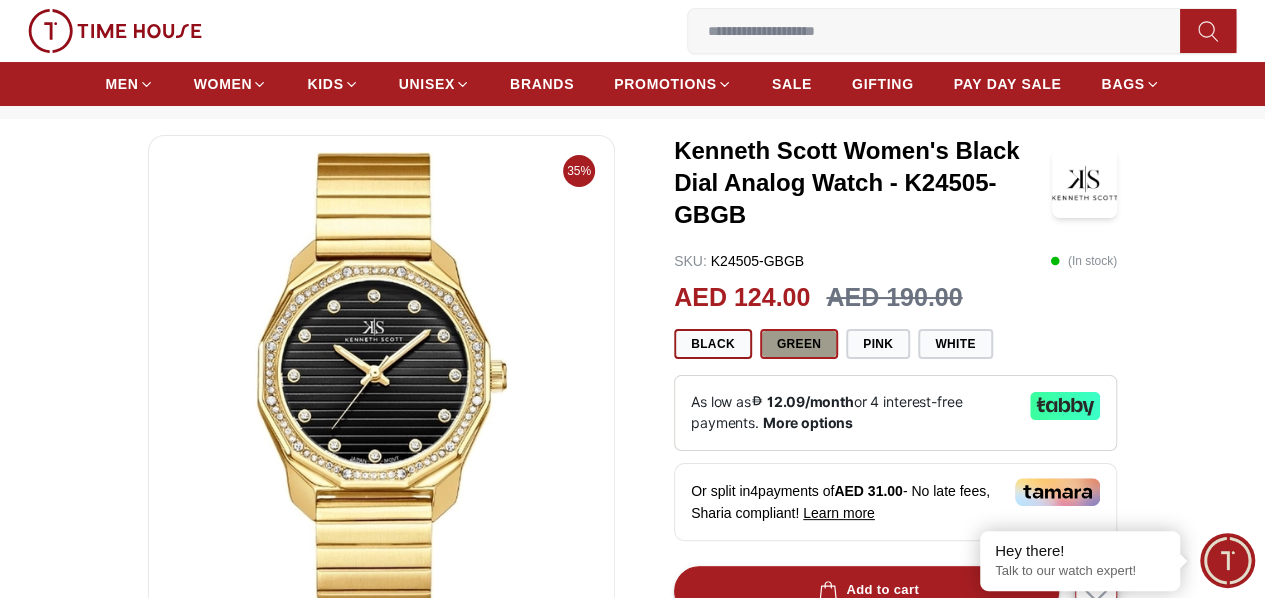 click on "Green" at bounding box center (799, 344) 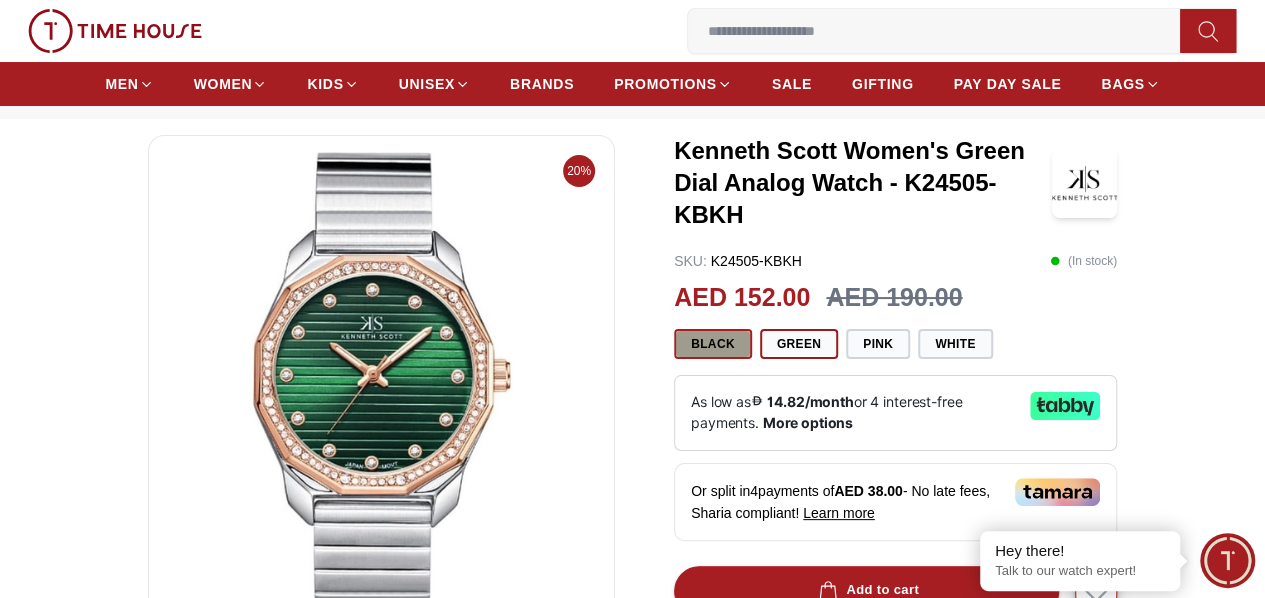 click on "Black" at bounding box center (713, 344) 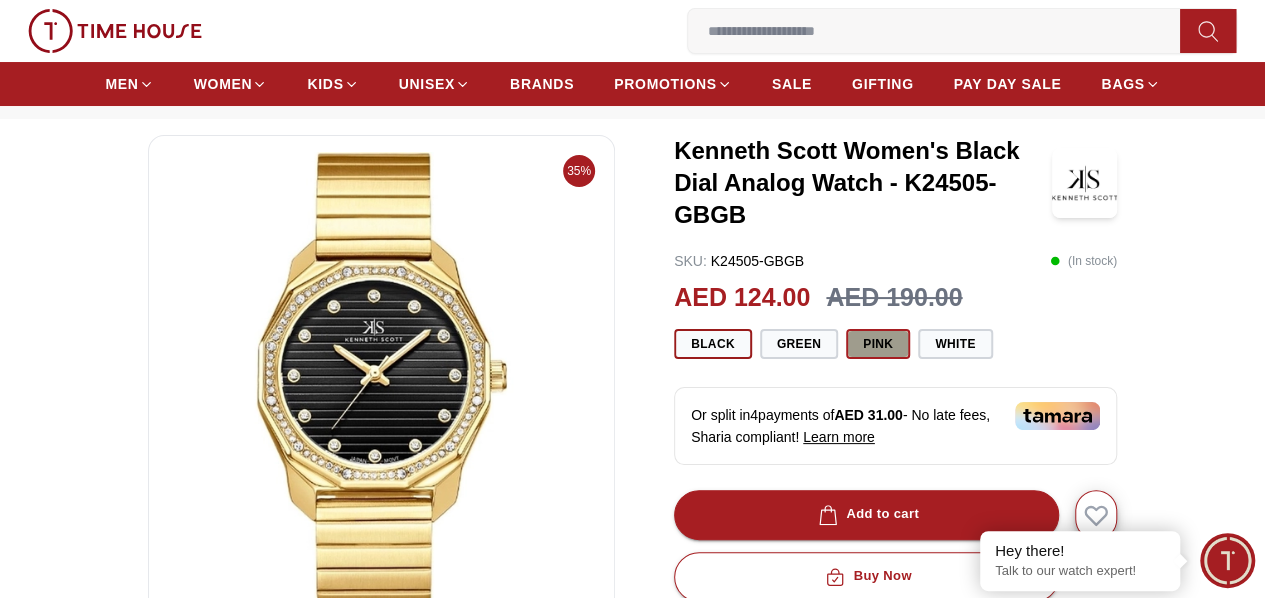 click on "Pink" at bounding box center (878, 344) 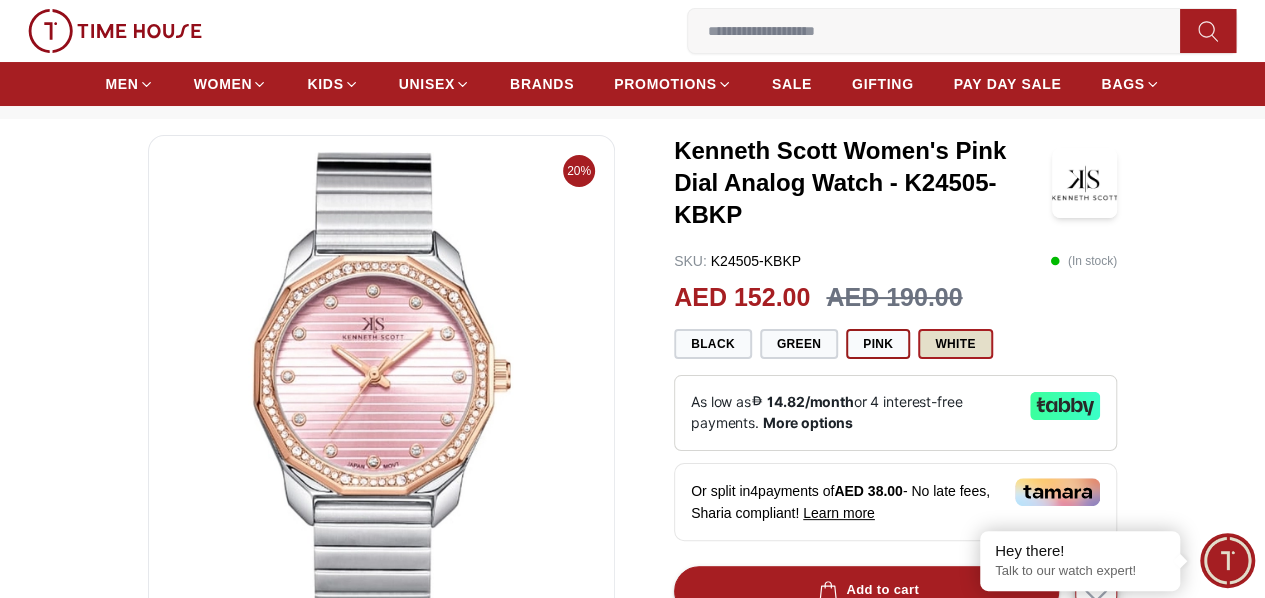 click on "White" at bounding box center (955, 344) 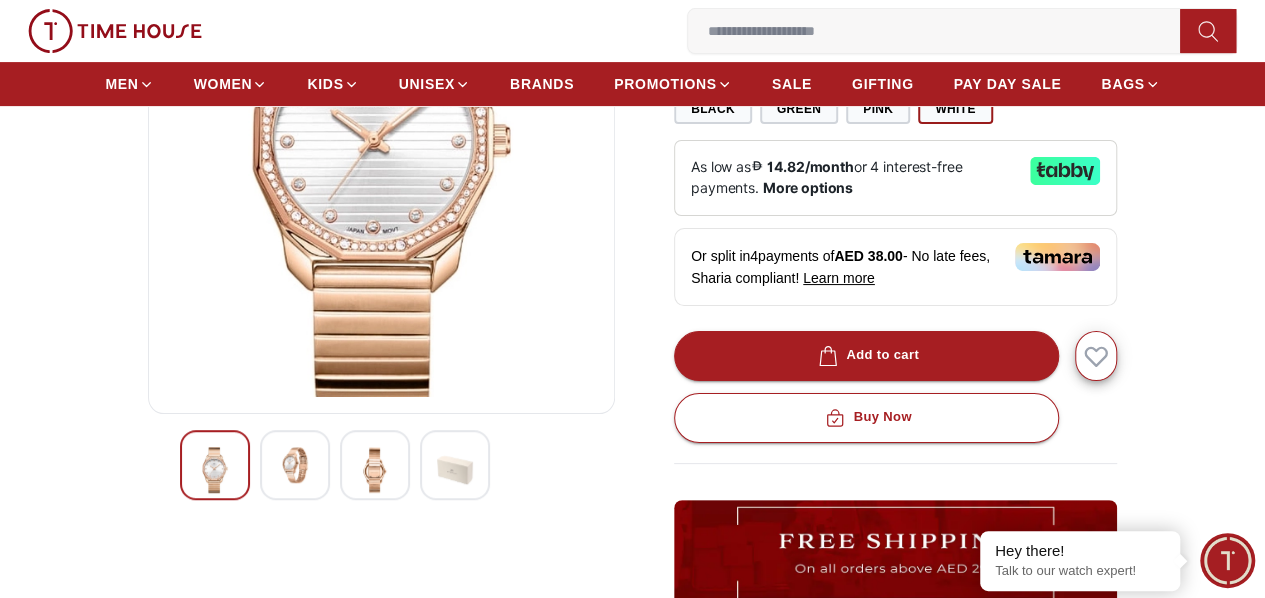 scroll, scrollTop: 360, scrollLeft: 0, axis: vertical 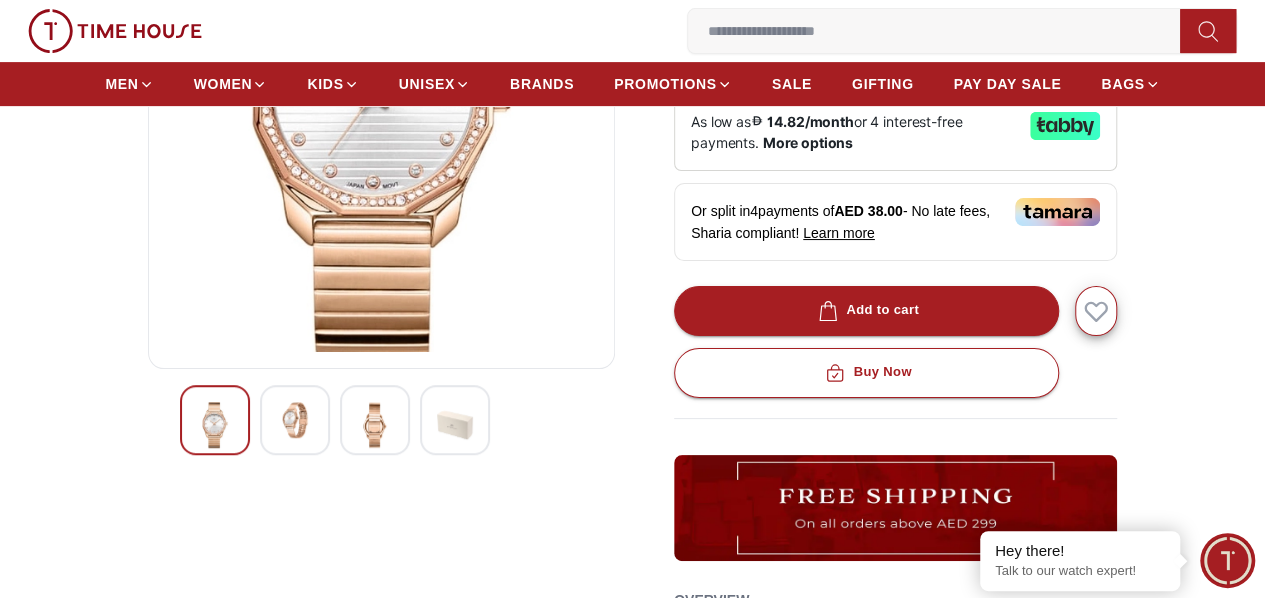 click at bounding box center (295, 420) 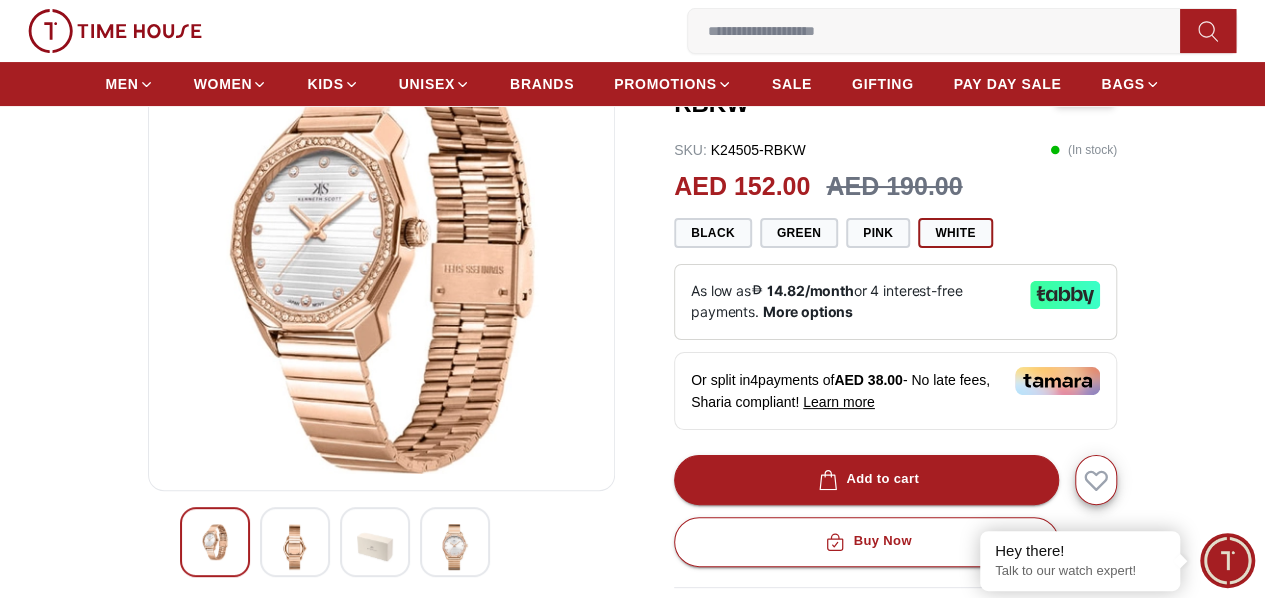 scroll, scrollTop: 240, scrollLeft: 0, axis: vertical 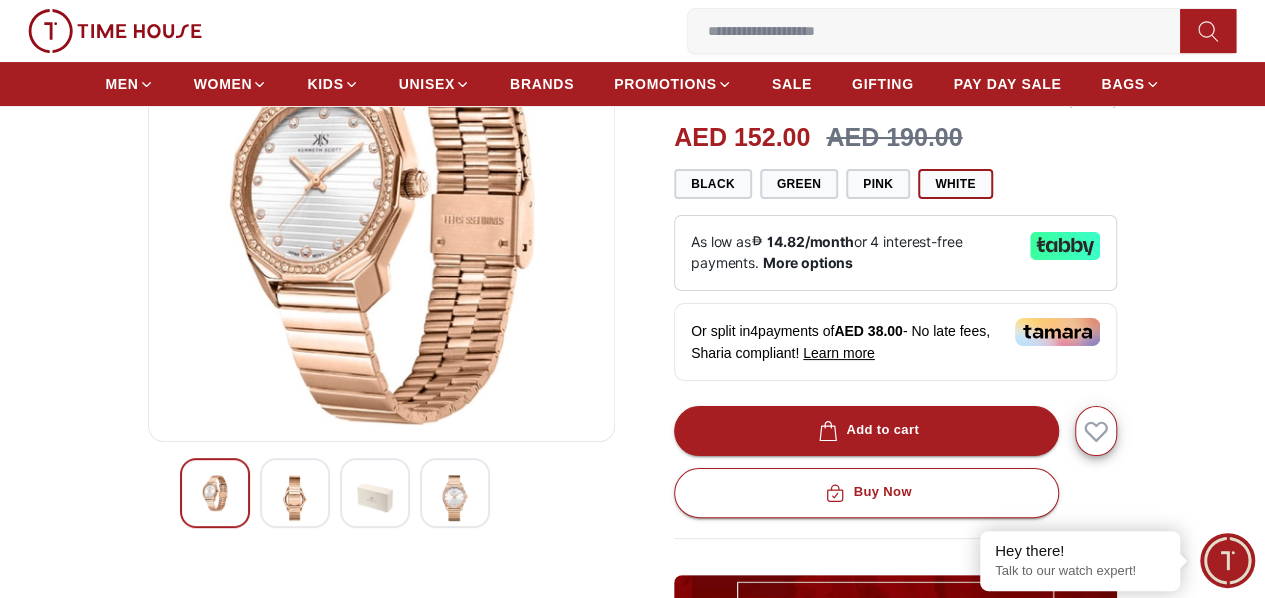click at bounding box center (455, 498) 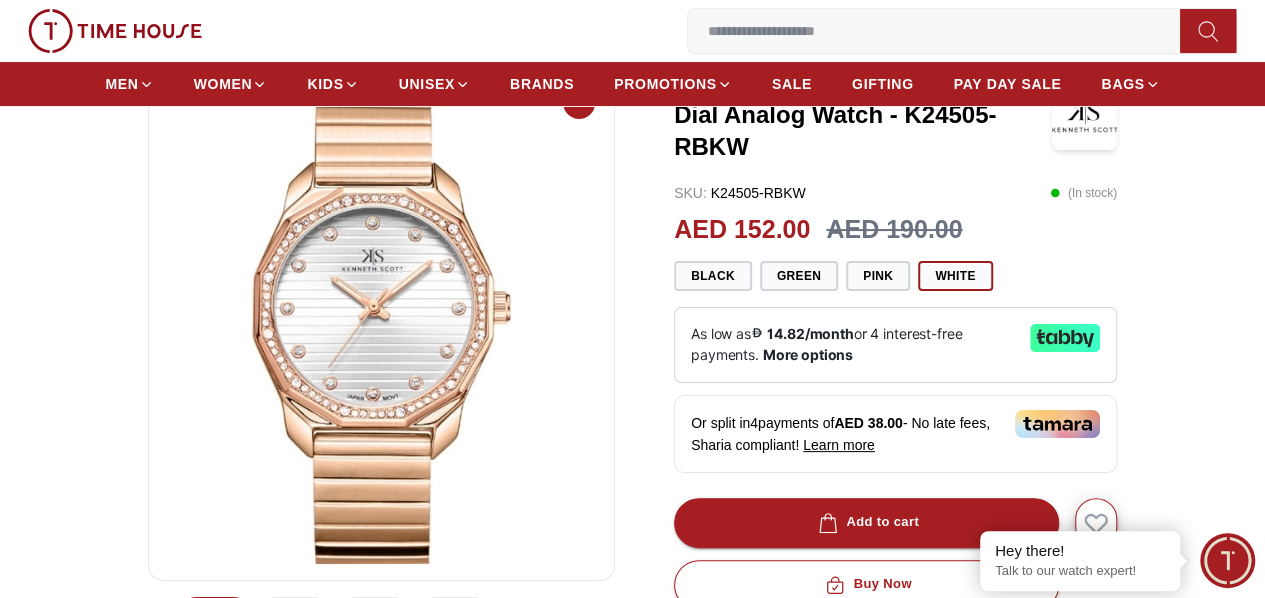 scroll, scrollTop: 120, scrollLeft: 0, axis: vertical 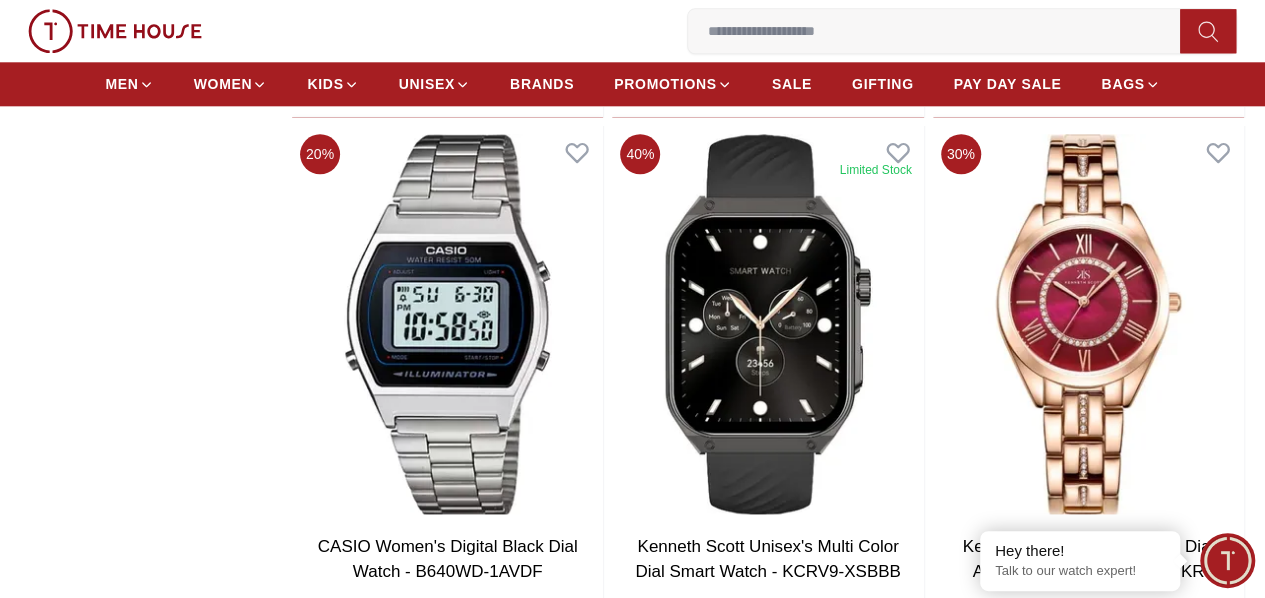 click on "Lee Cooper" at bounding box center (814, 2946) 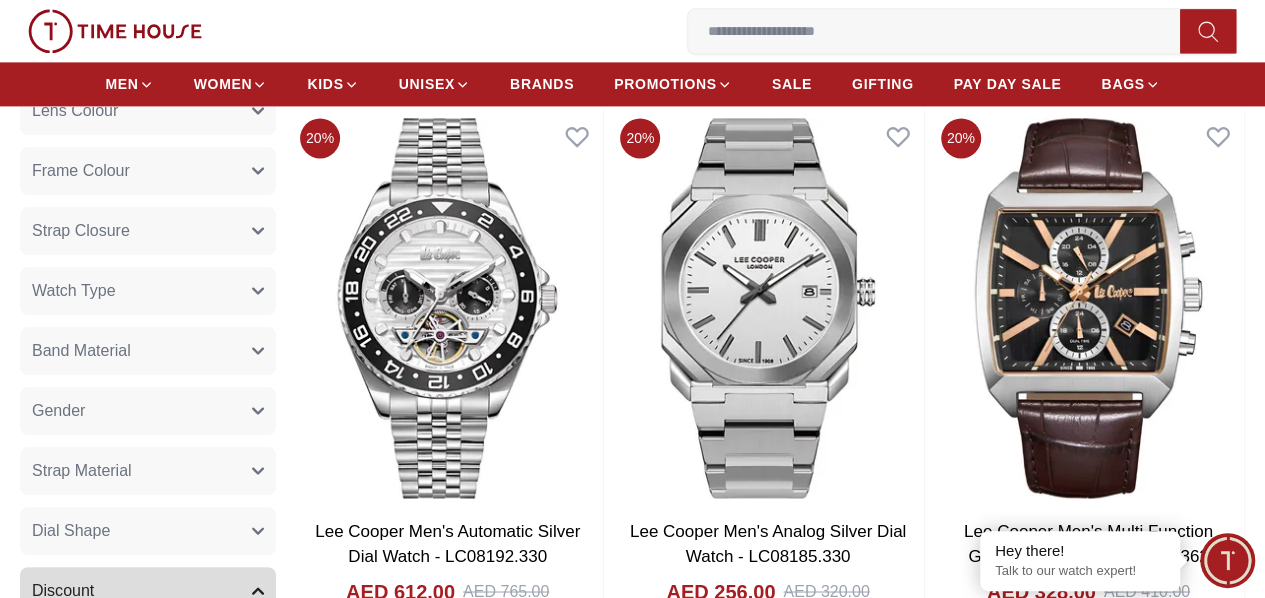 scroll, scrollTop: 1400, scrollLeft: 0, axis: vertical 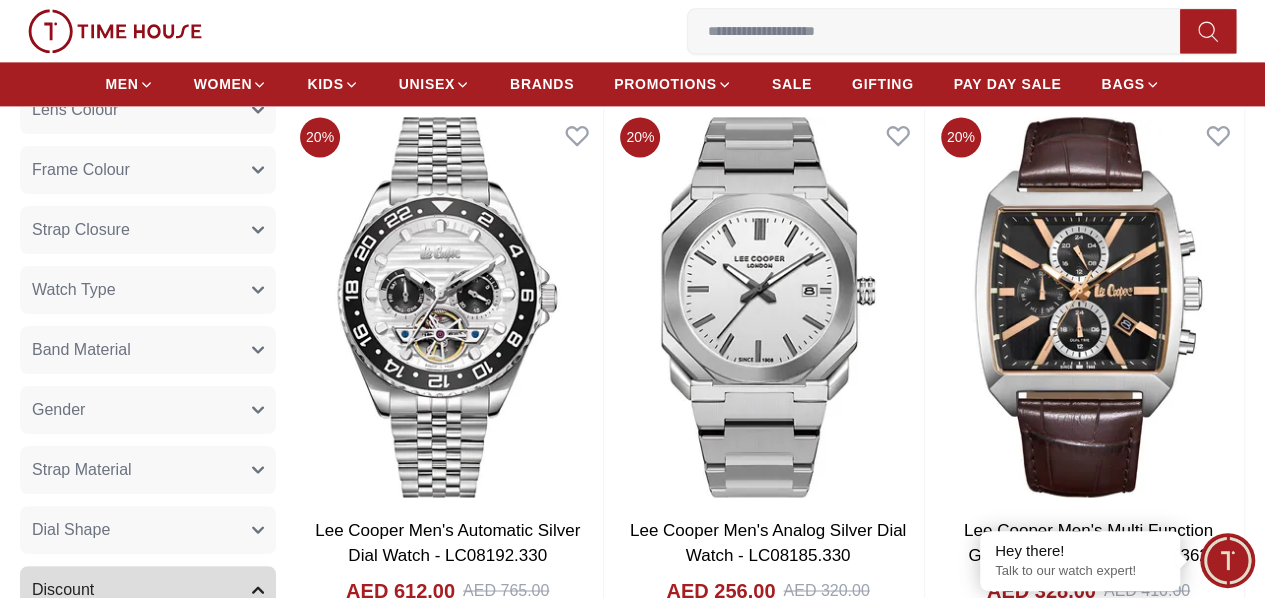click on "Gender" at bounding box center [148, 410] 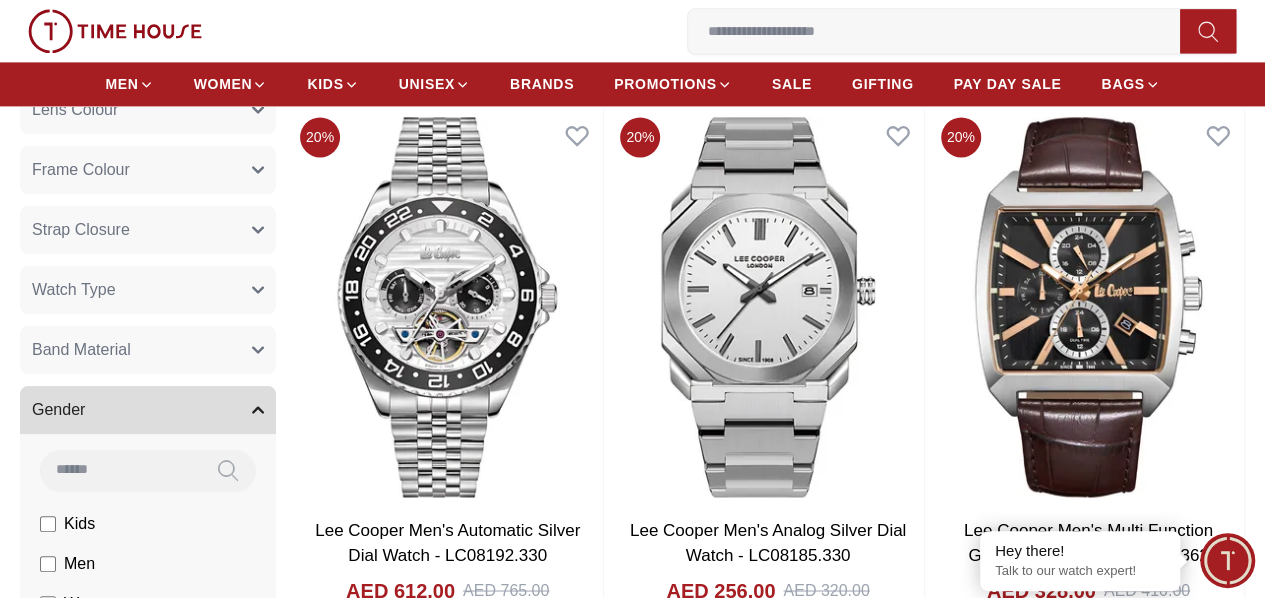 type 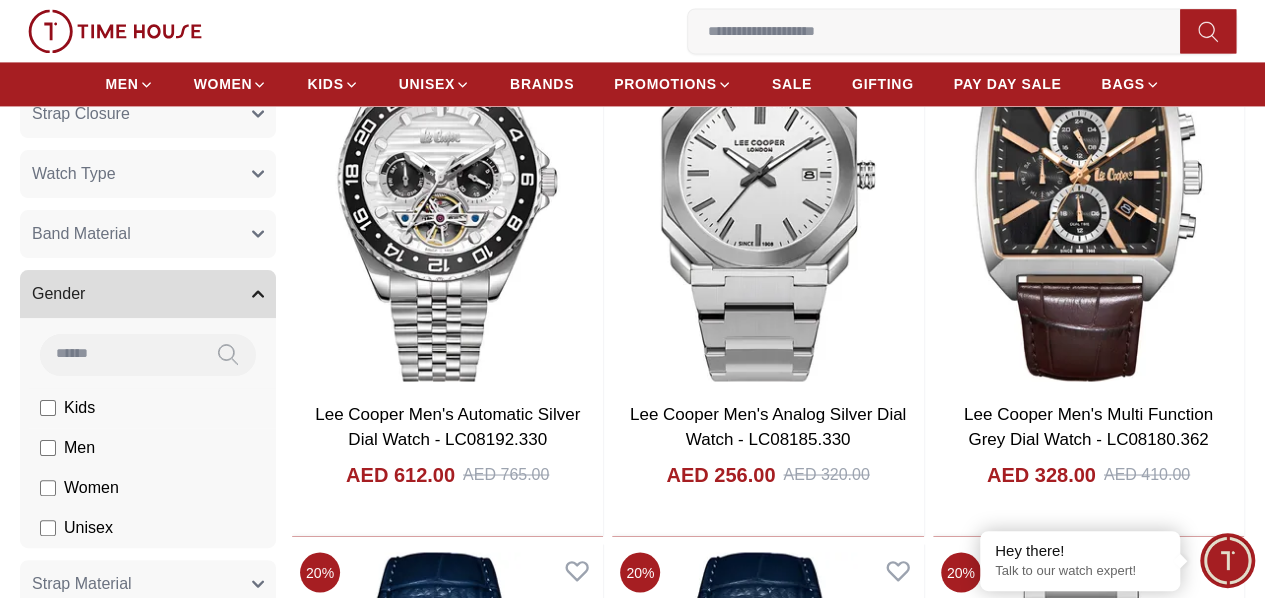 scroll, scrollTop: 1520, scrollLeft: 0, axis: vertical 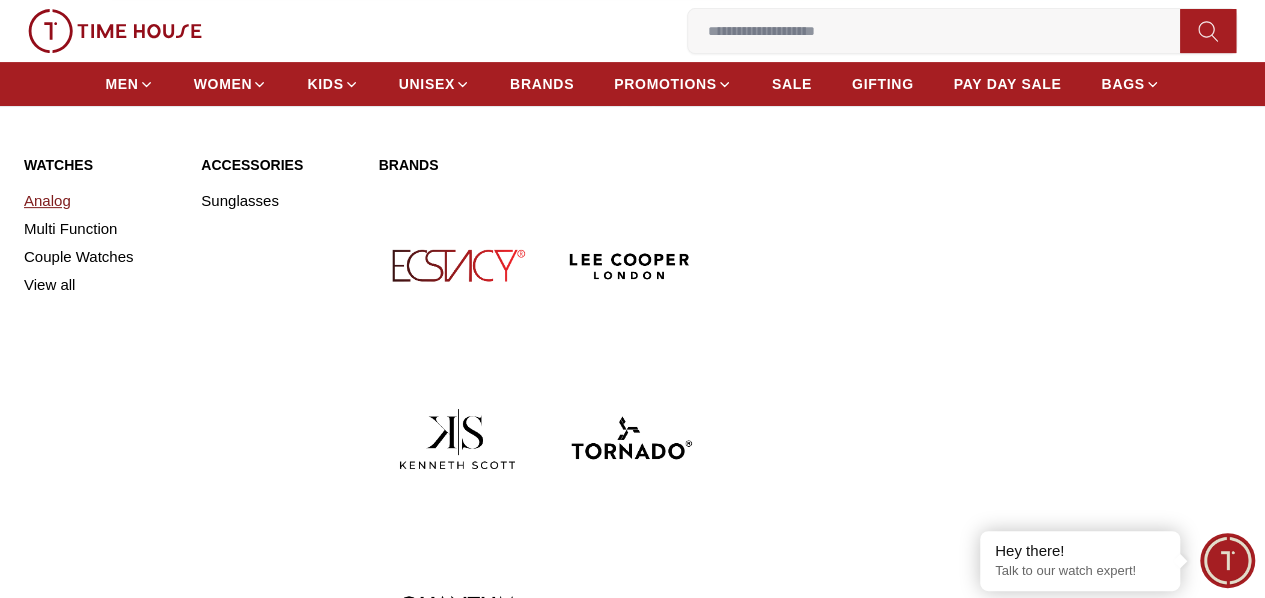 click on "Analog" at bounding box center [100, 201] 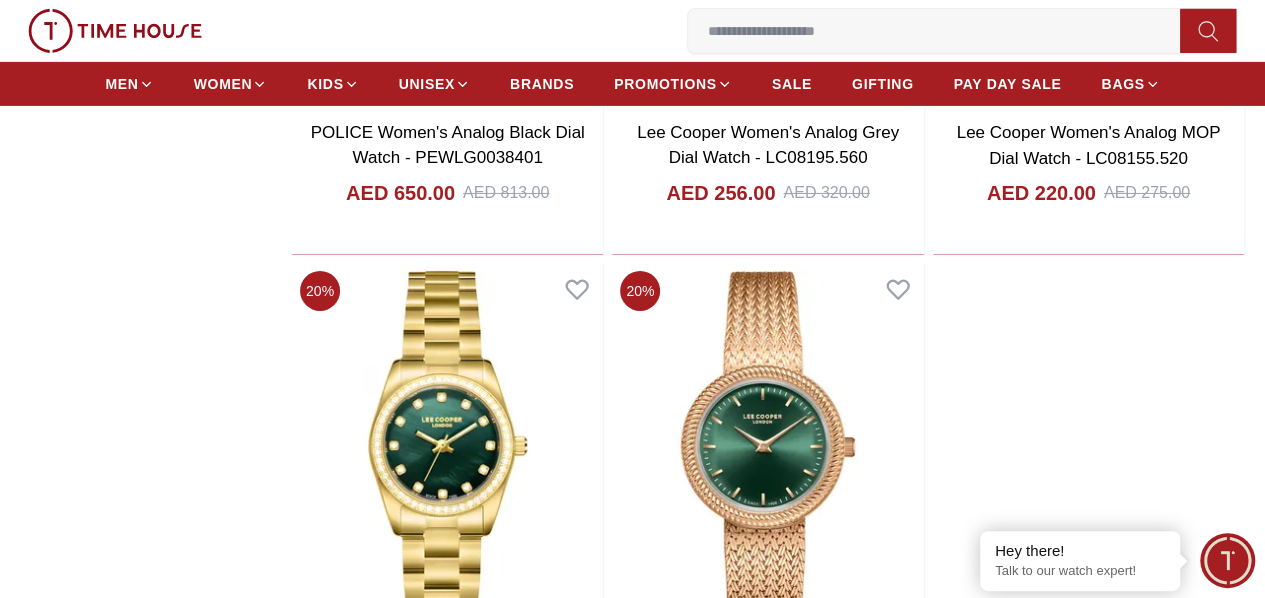 scroll, scrollTop: 3360, scrollLeft: 0, axis: vertical 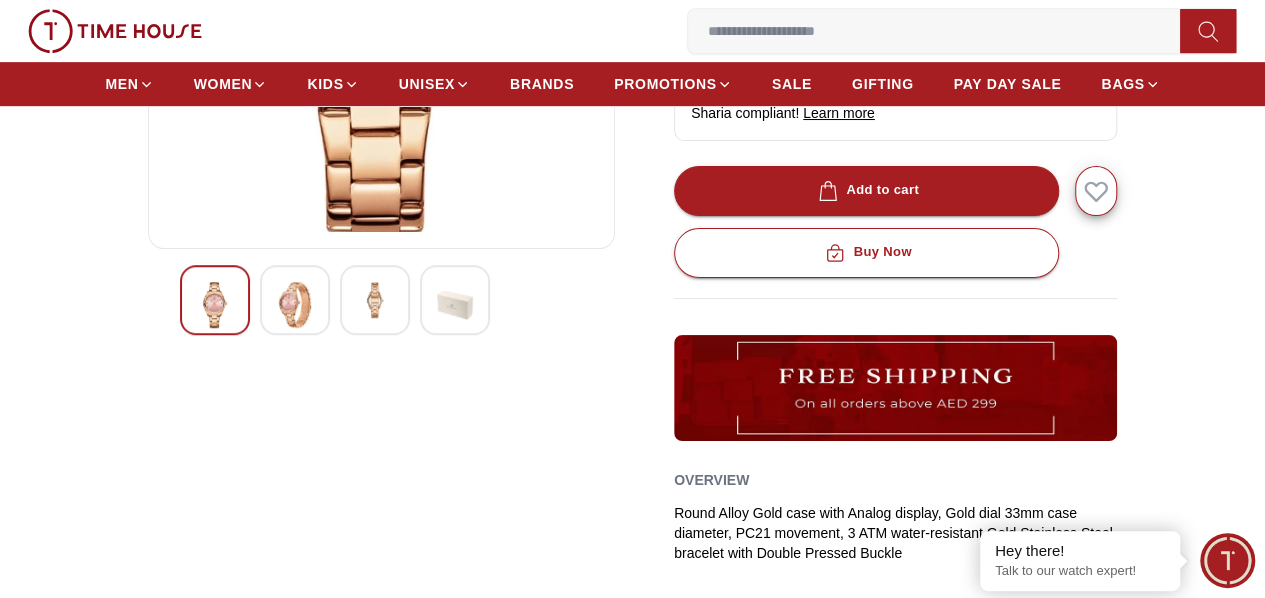 click at bounding box center [295, 305] 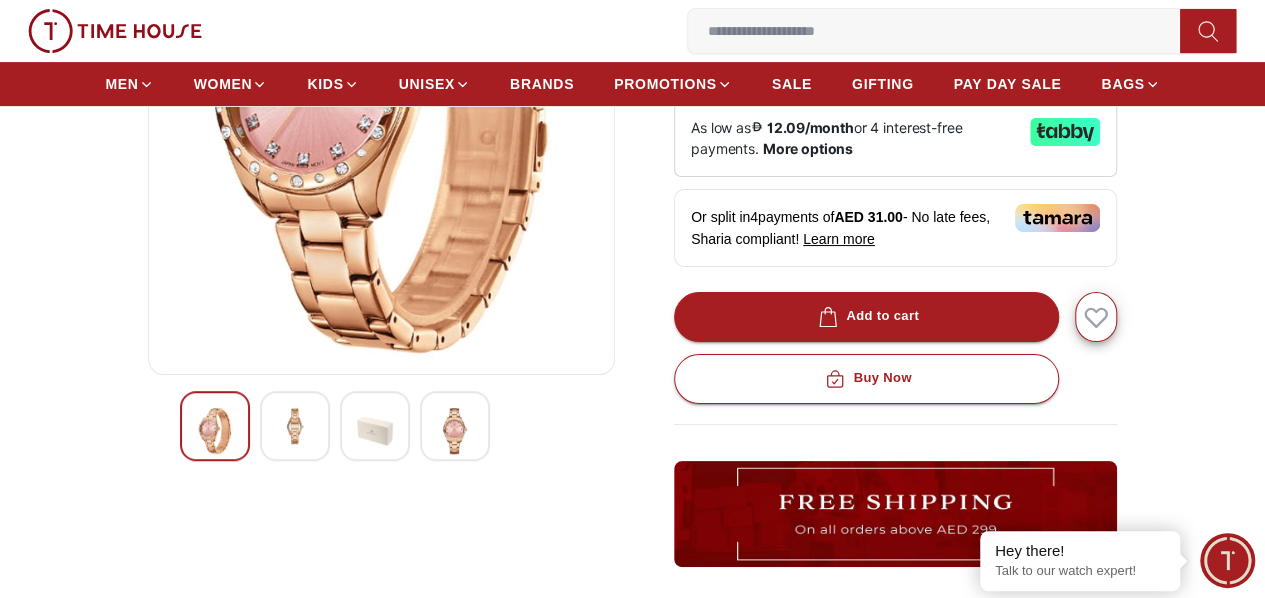 scroll, scrollTop: 400, scrollLeft: 0, axis: vertical 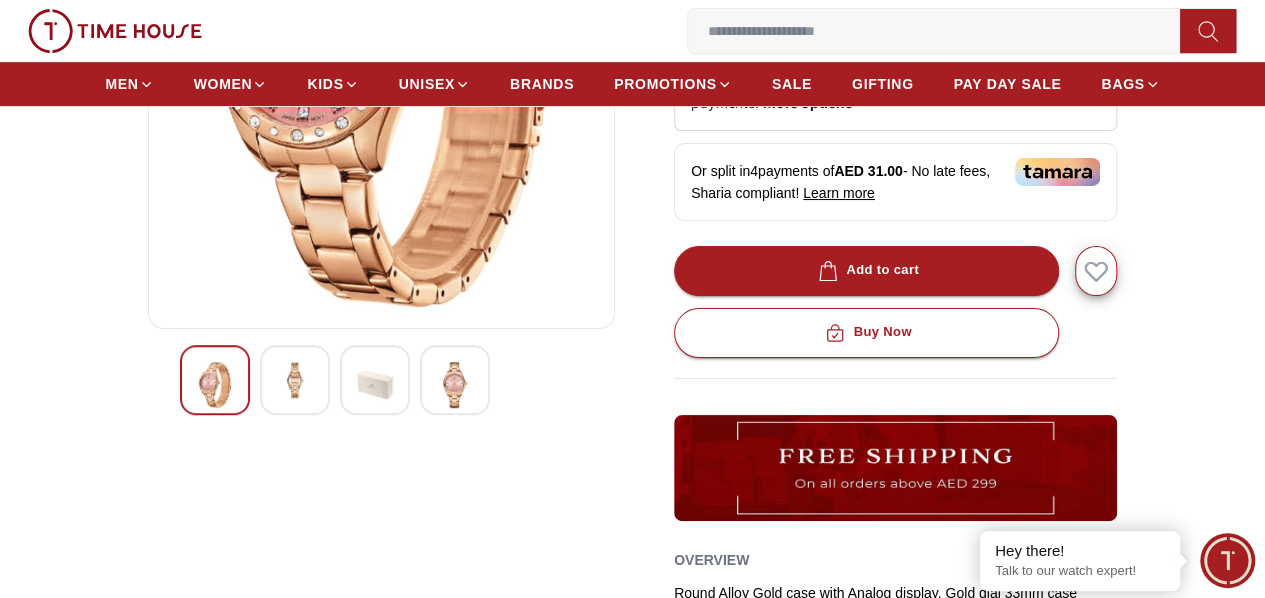 click at bounding box center [455, 385] 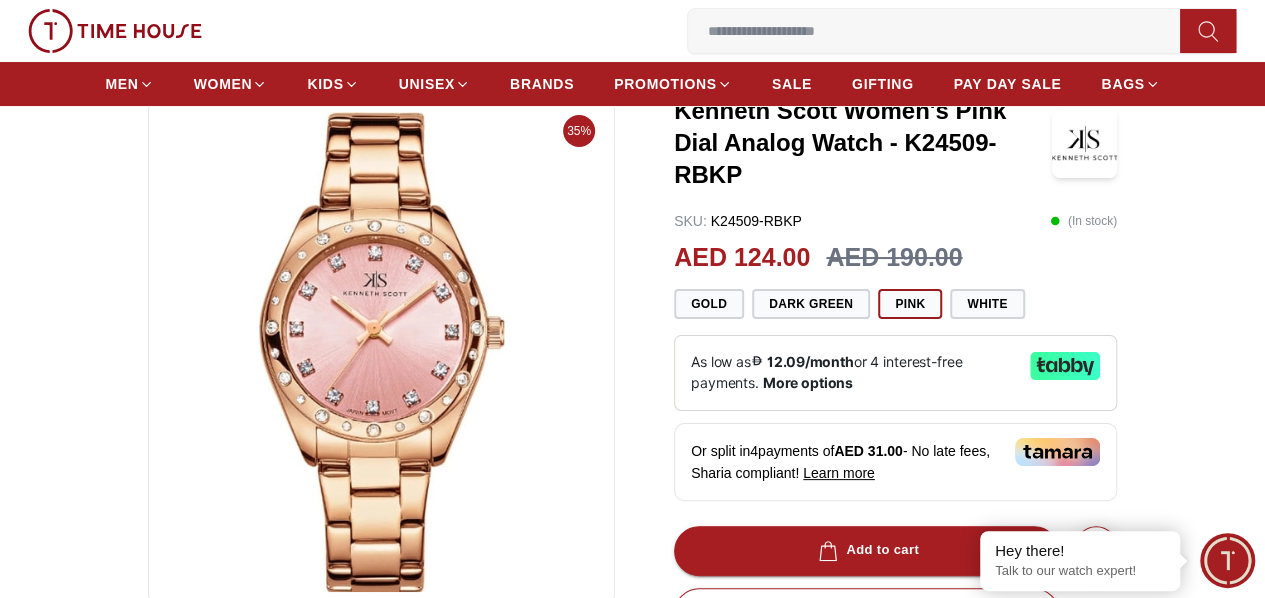 scroll, scrollTop: 160, scrollLeft: 0, axis: vertical 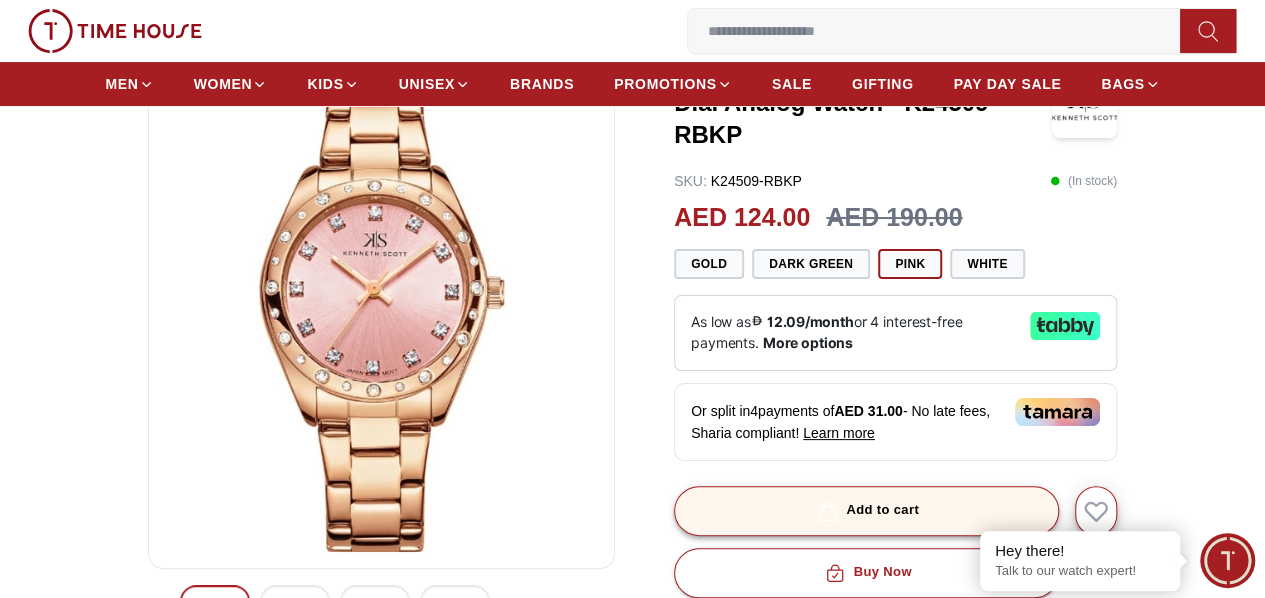 click on "Add to cart" at bounding box center [866, 510] 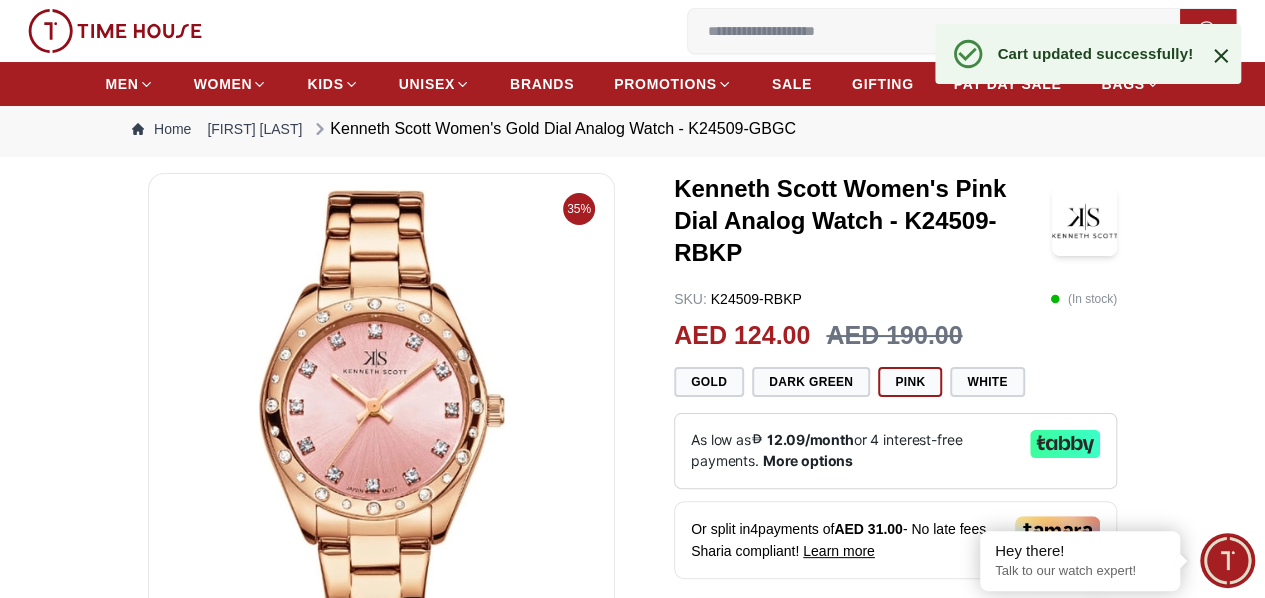 scroll, scrollTop: 40, scrollLeft: 0, axis: vertical 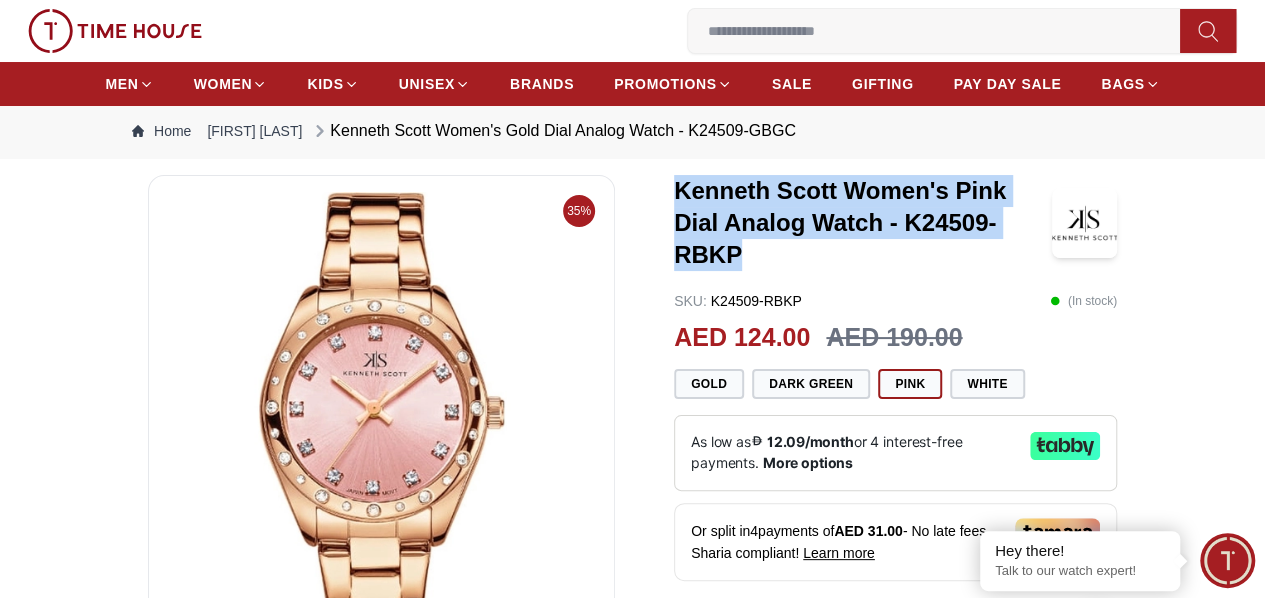 drag, startPoint x: 660, startPoint y: 218, endPoint x: 998, endPoint y: 249, distance: 339.4186 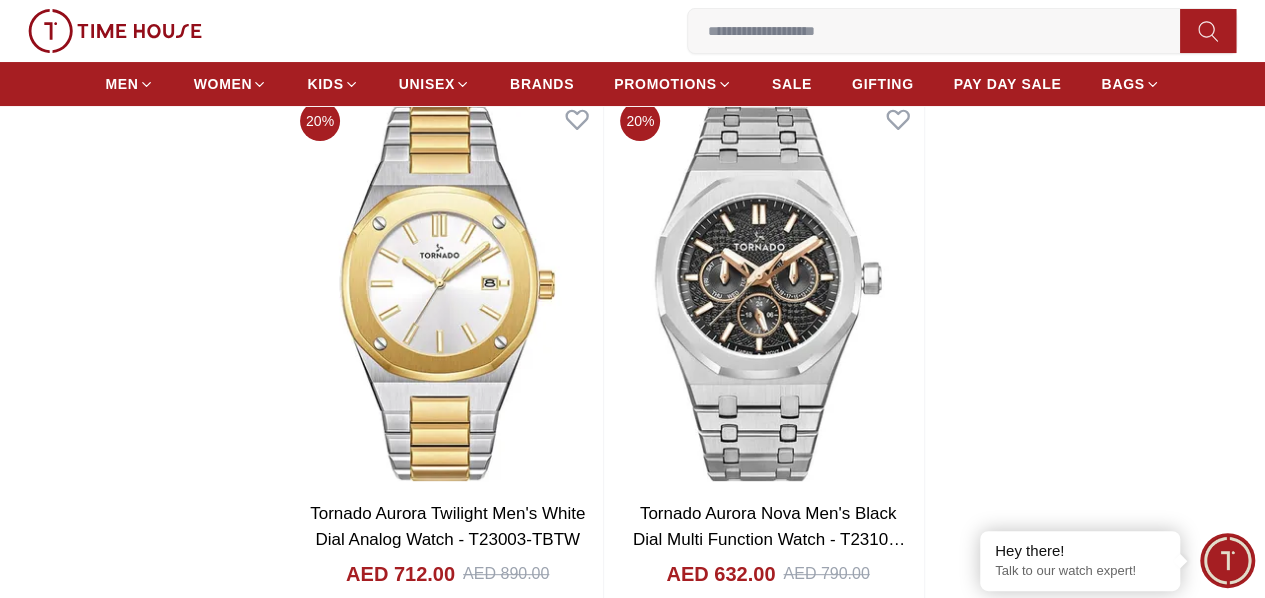 scroll, scrollTop: 3920, scrollLeft: 0, axis: vertical 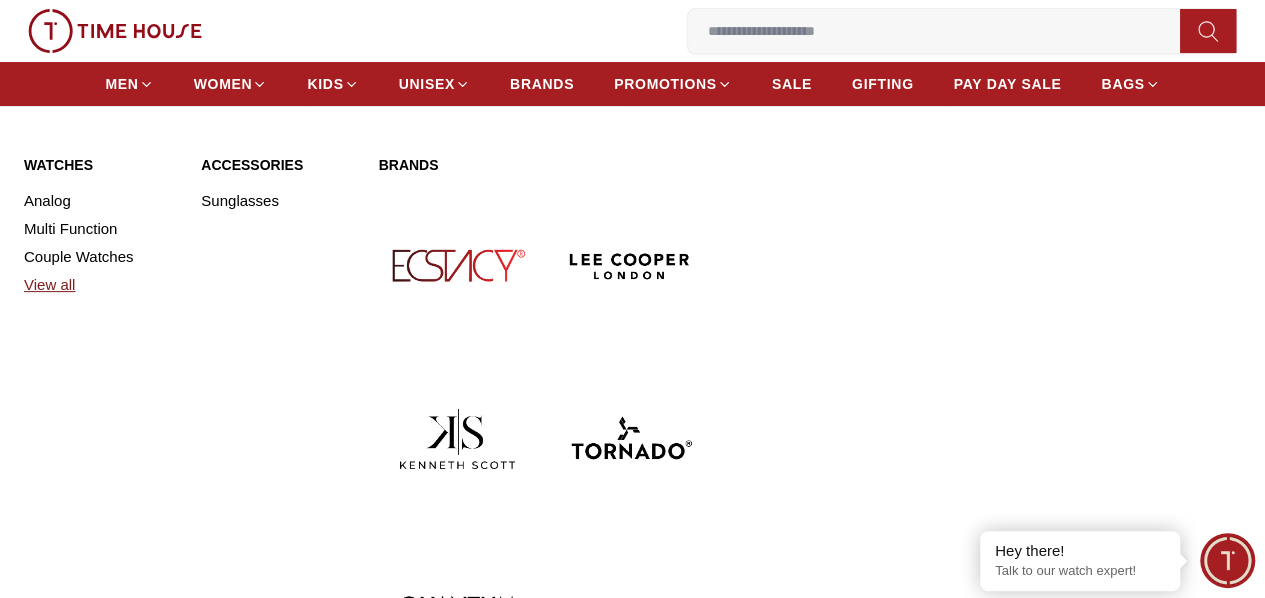 click on "View all" at bounding box center (100, 285) 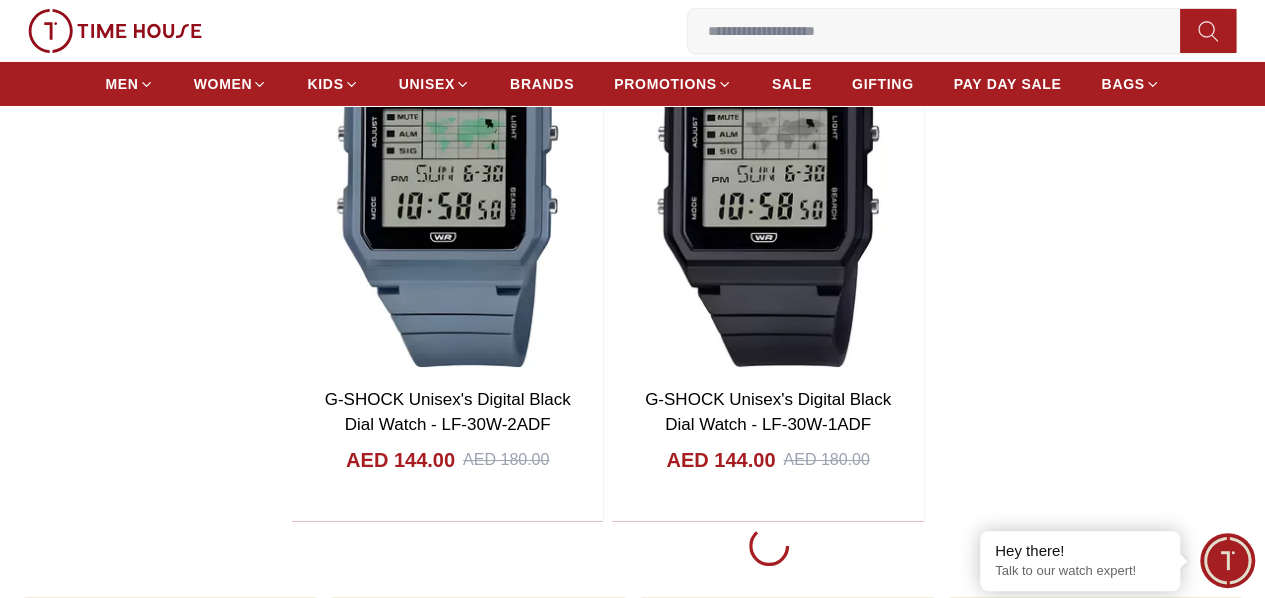 scroll, scrollTop: 3640, scrollLeft: 0, axis: vertical 